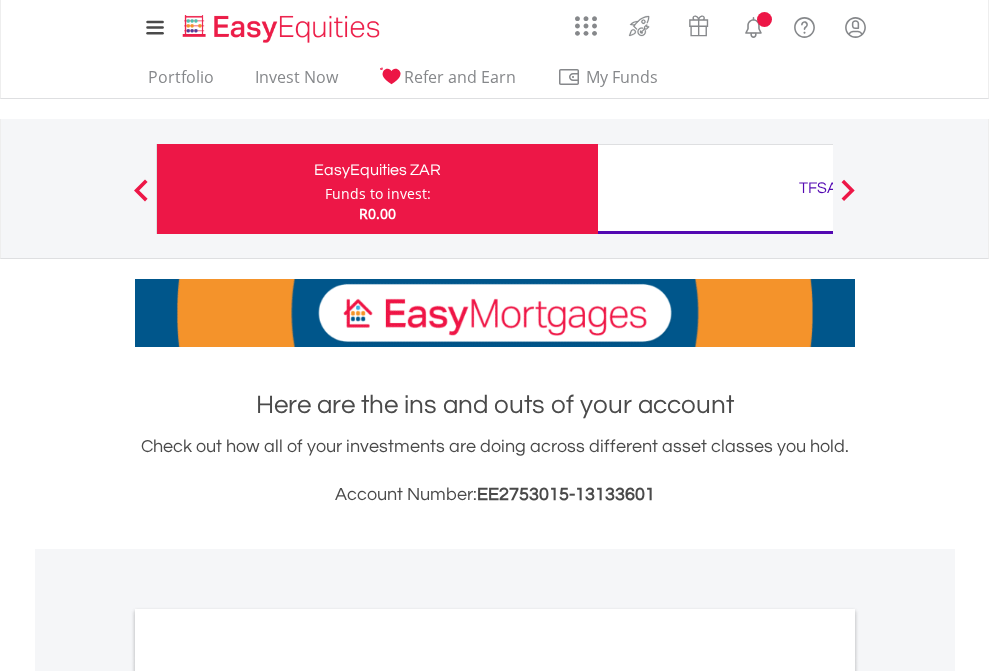scroll, scrollTop: 0, scrollLeft: 0, axis: both 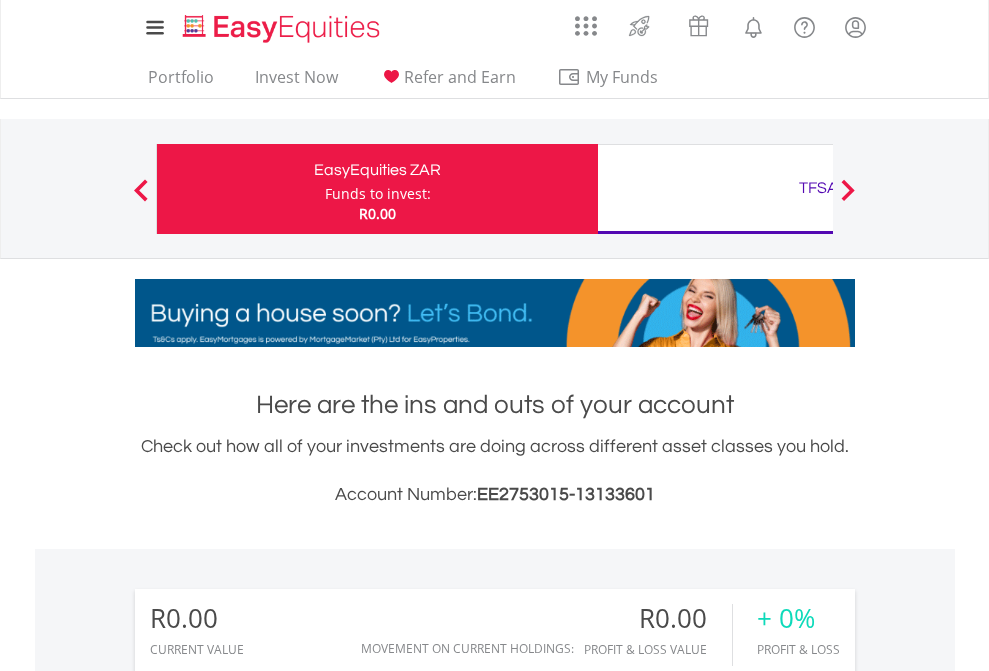 click on "Funds to invest:" at bounding box center [378, 194] 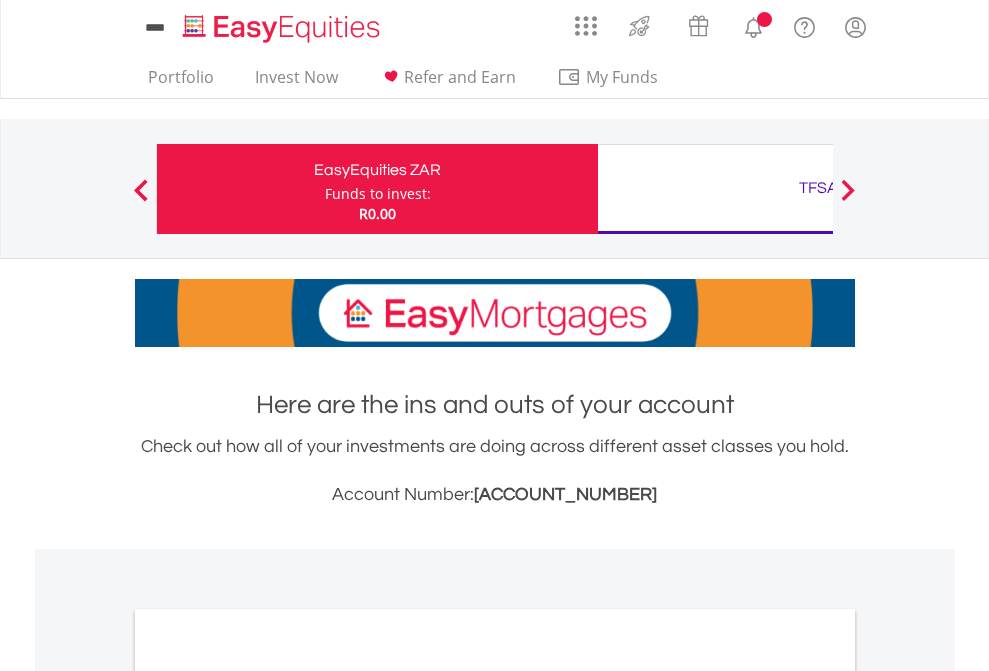 scroll, scrollTop: 0, scrollLeft: 0, axis: both 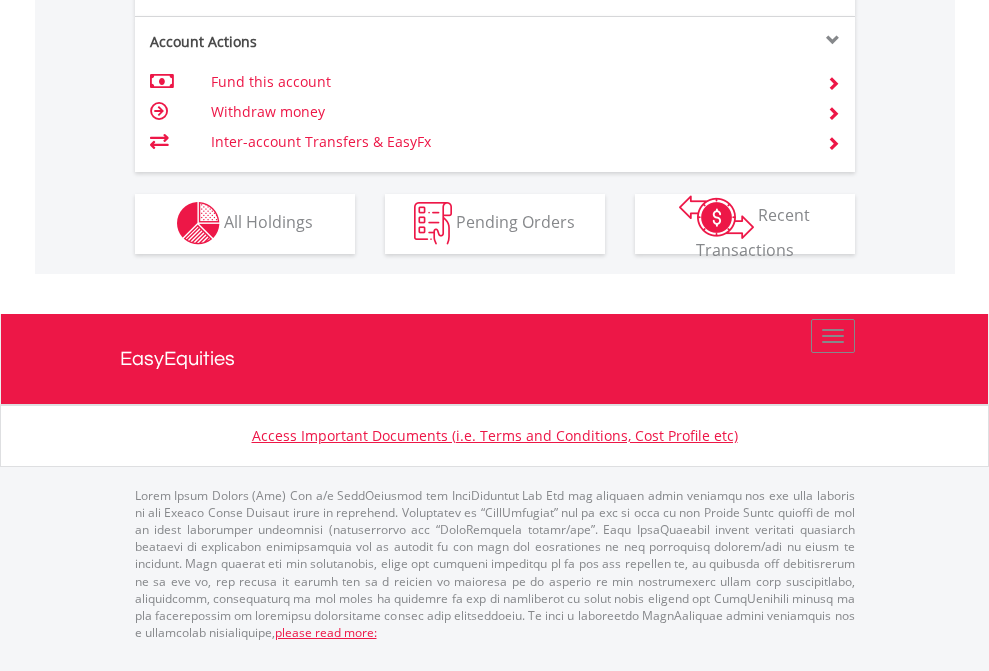 click on "Investment types" at bounding box center (706, -353) 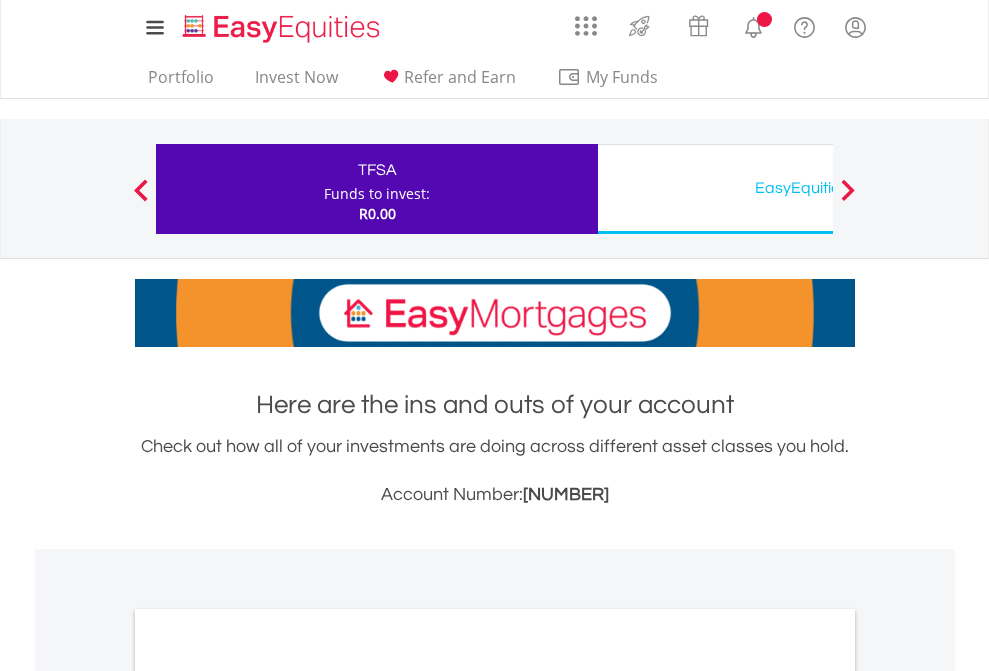 scroll, scrollTop: 0, scrollLeft: 0, axis: both 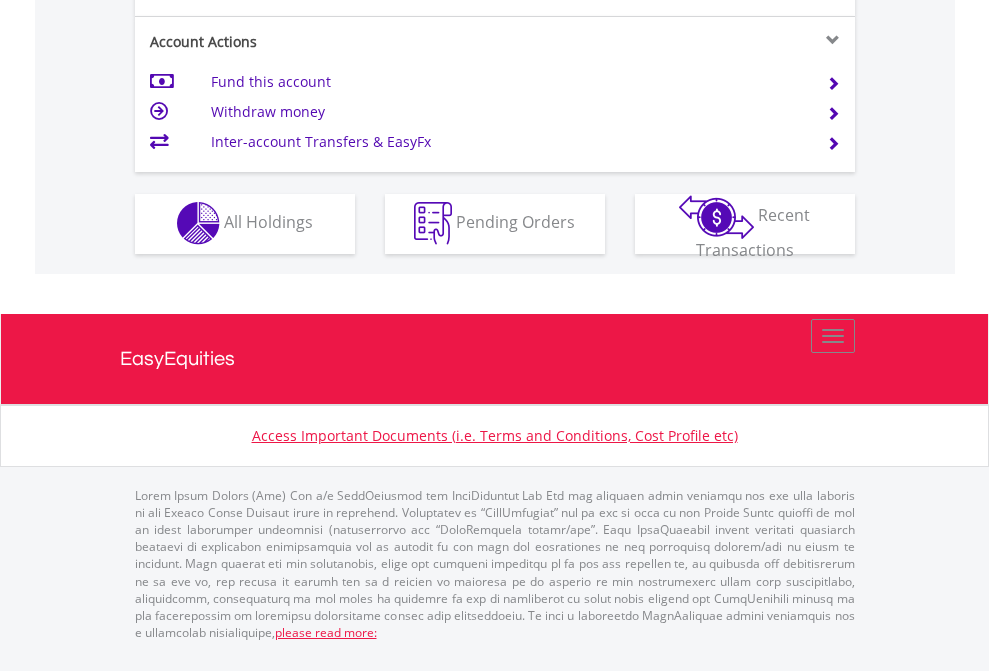 click on "Investment types" at bounding box center [706, -353] 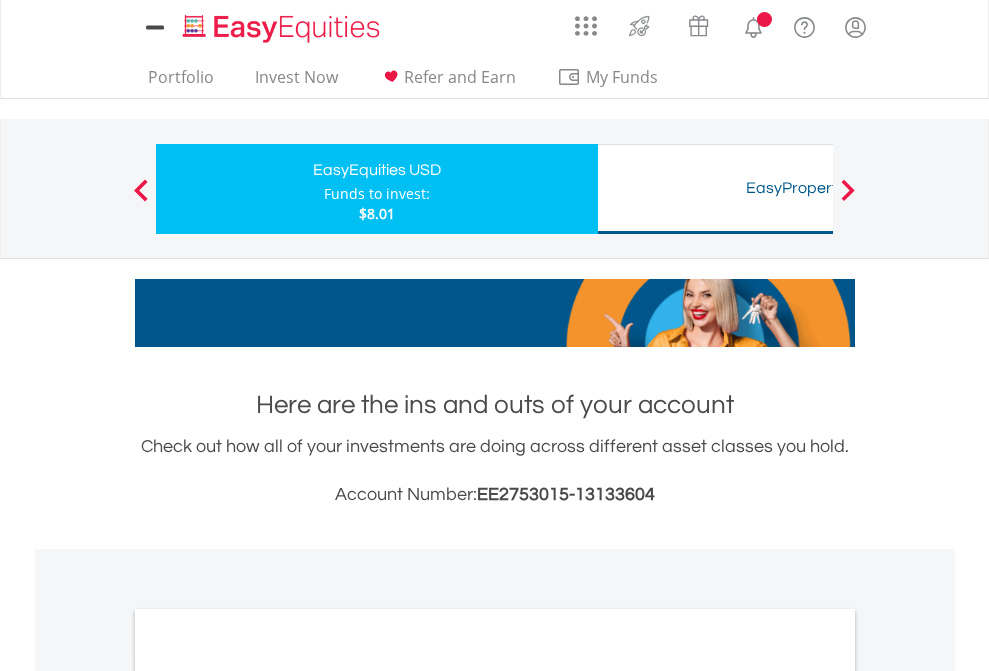 scroll, scrollTop: 0, scrollLeft: 0, axis: both 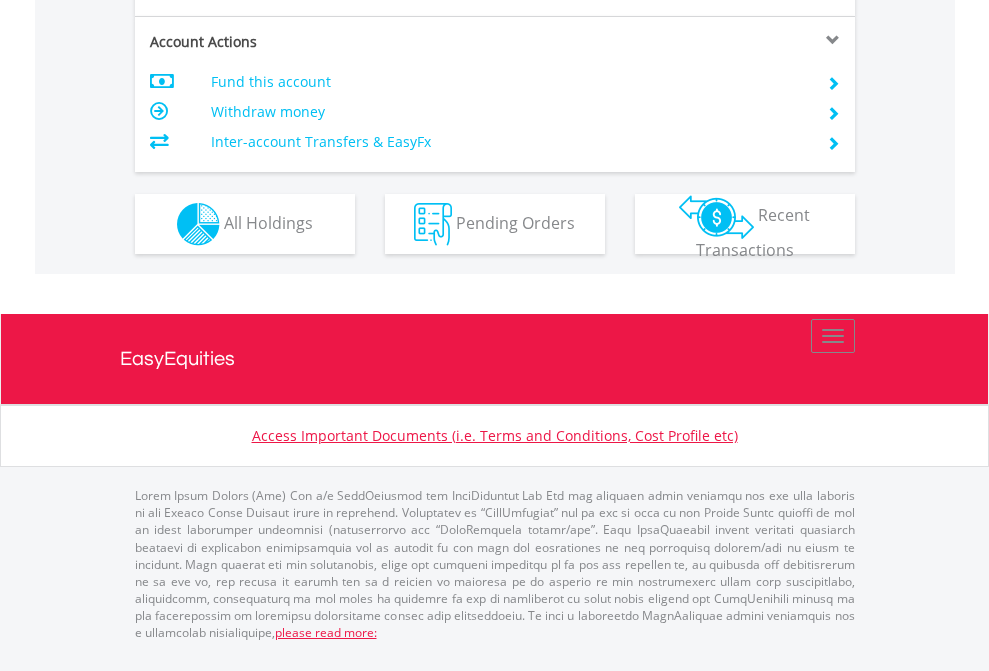 click on "Investment types" at bounding box center (706, -337) 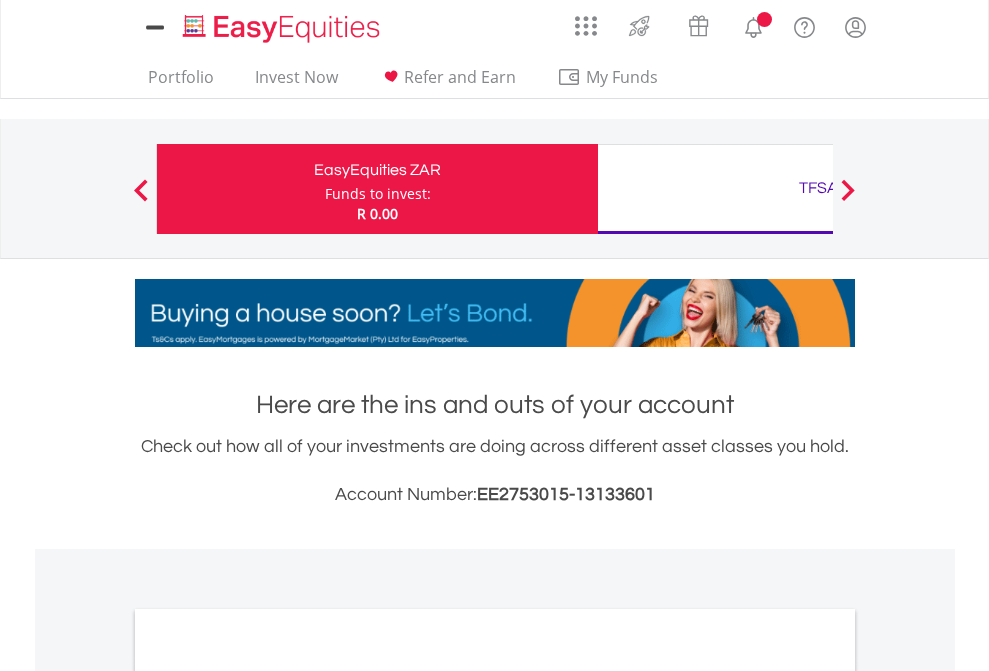 click on "All Holdings" at bounding box center (268, 1096) 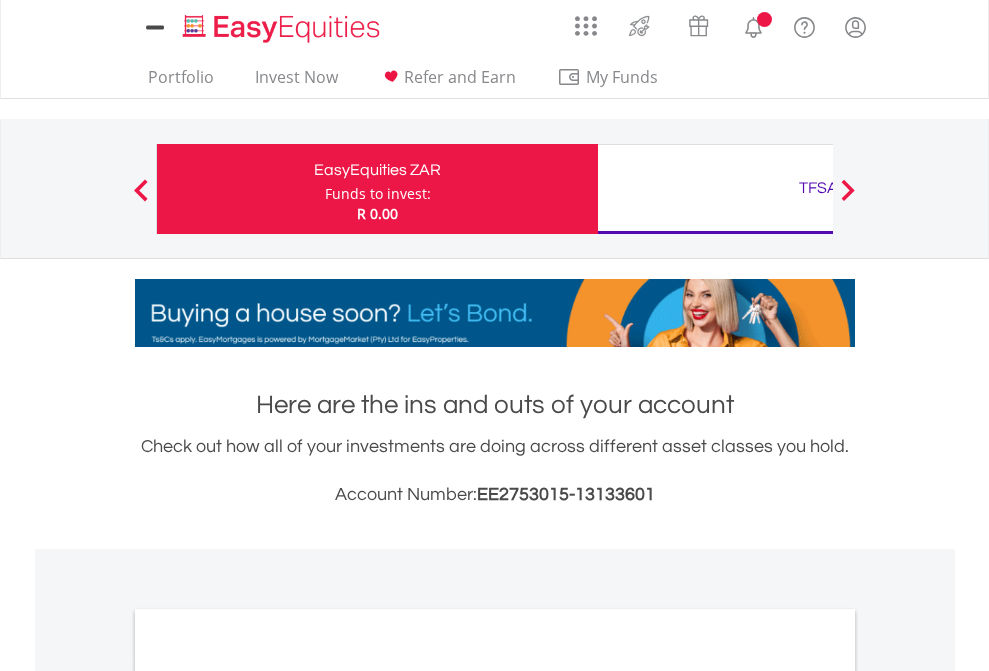 scroll, scrollTop: 1202, scrollLeft: 0, axis: vertical 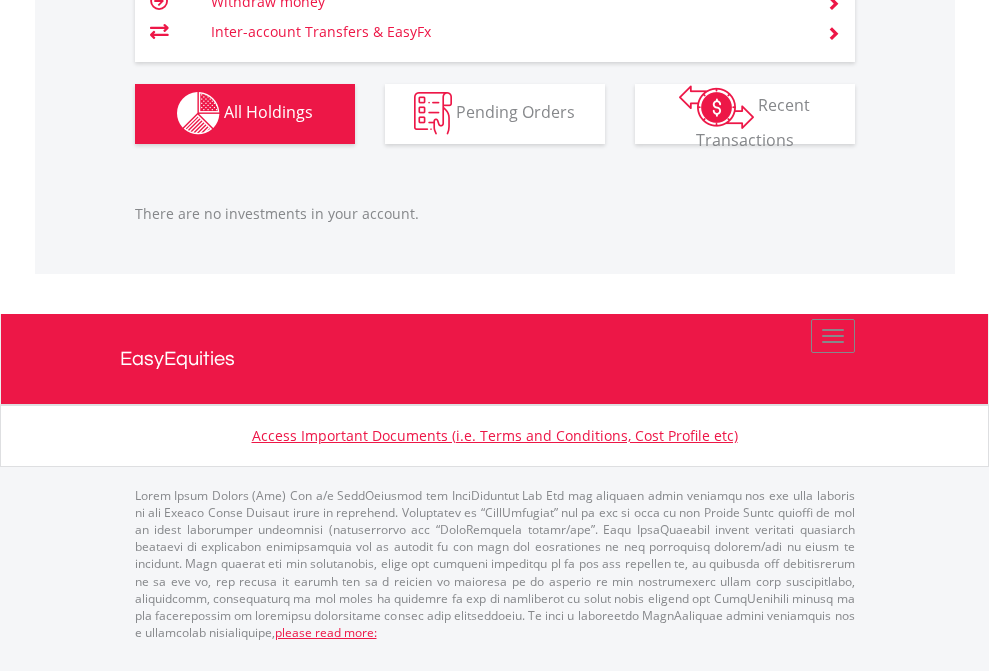 click on "TFSA" at bounding box center [818, -1142] 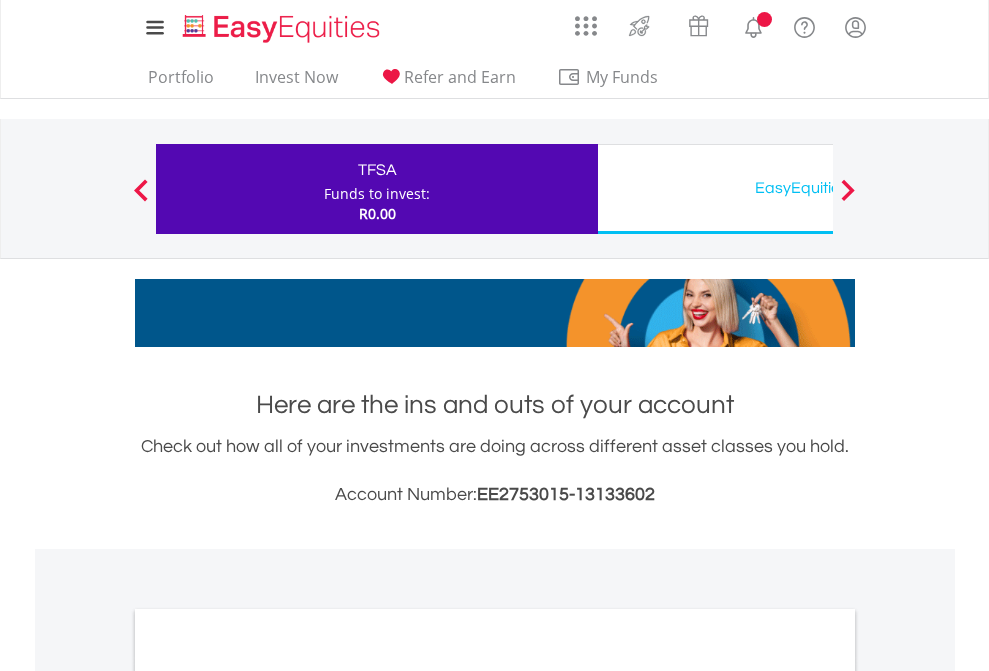 scroll, scrollTop: 0, scrollLeft: 0, axis: both 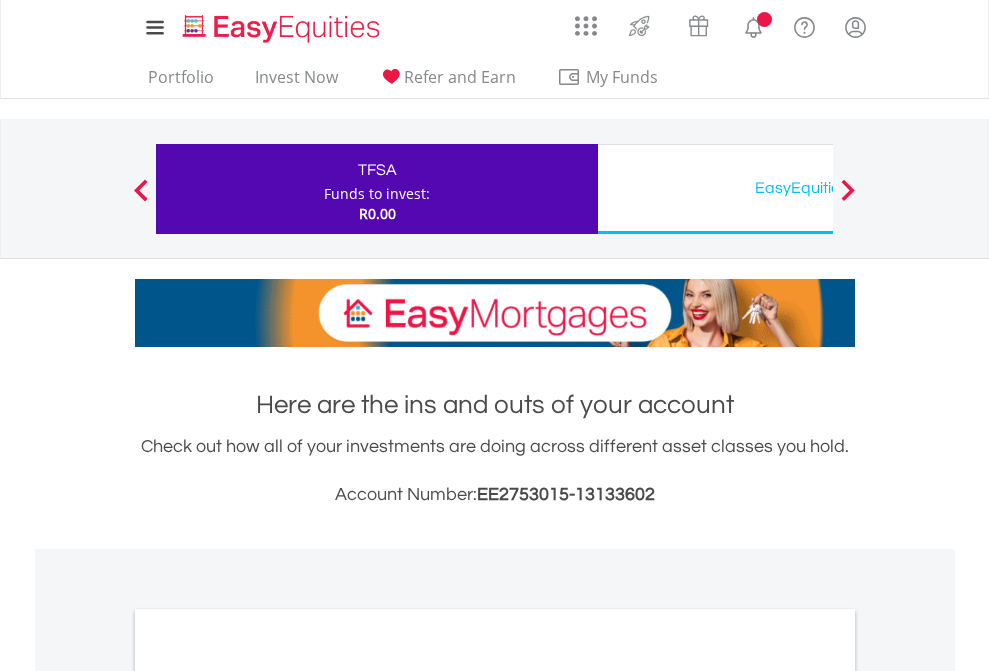 click on "All Holdings" at bounding box center [268, 1096] 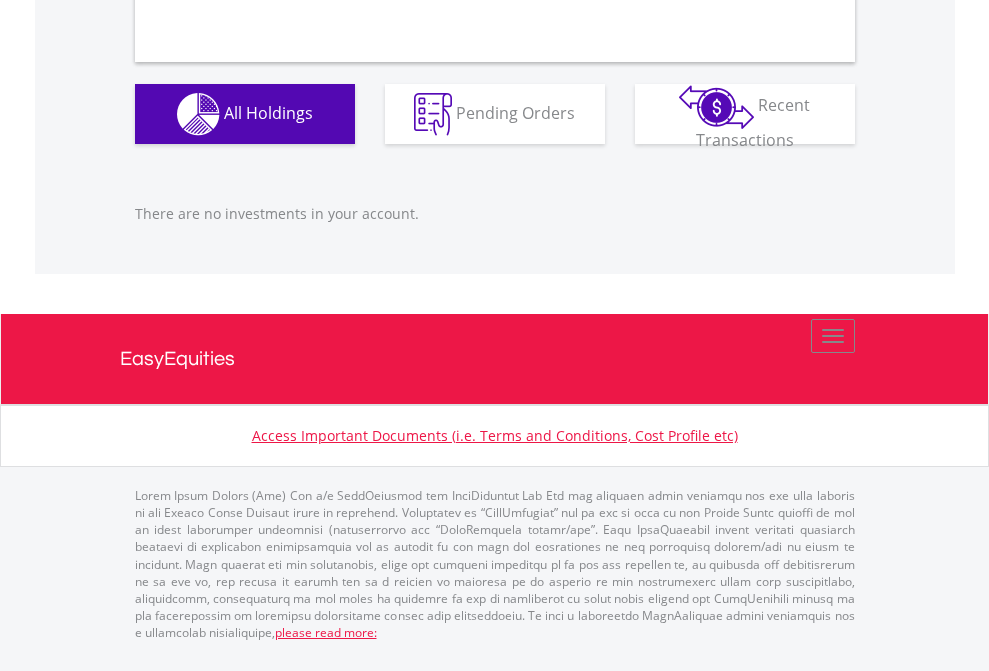 scroll, scrollTop: 1980, scrollLeft: 0, axis: vertical 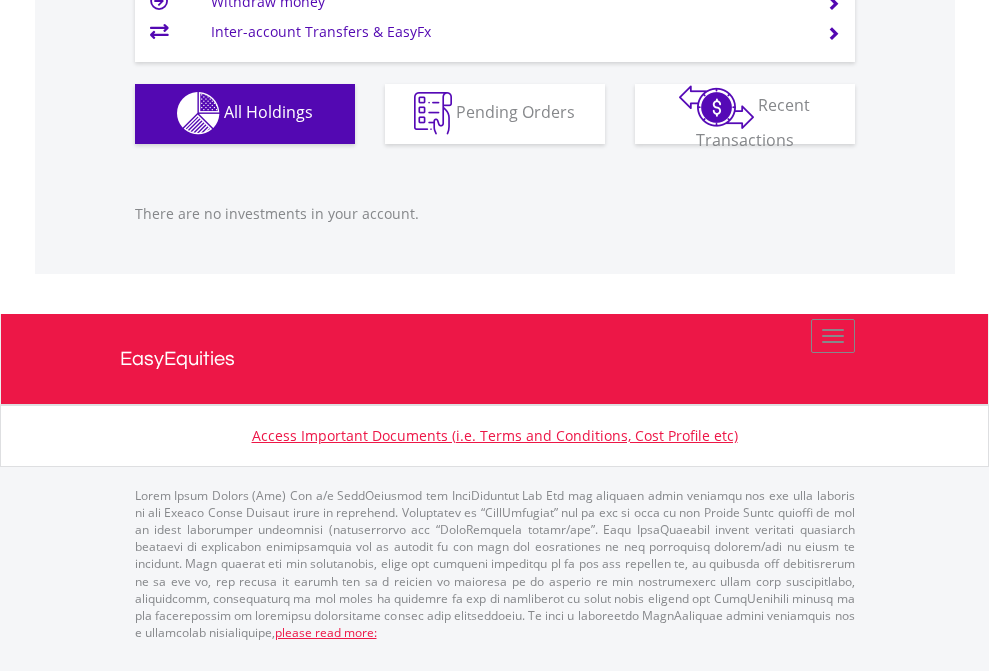 click on "EasyEquities USD" at bounding box center [818, -1142] 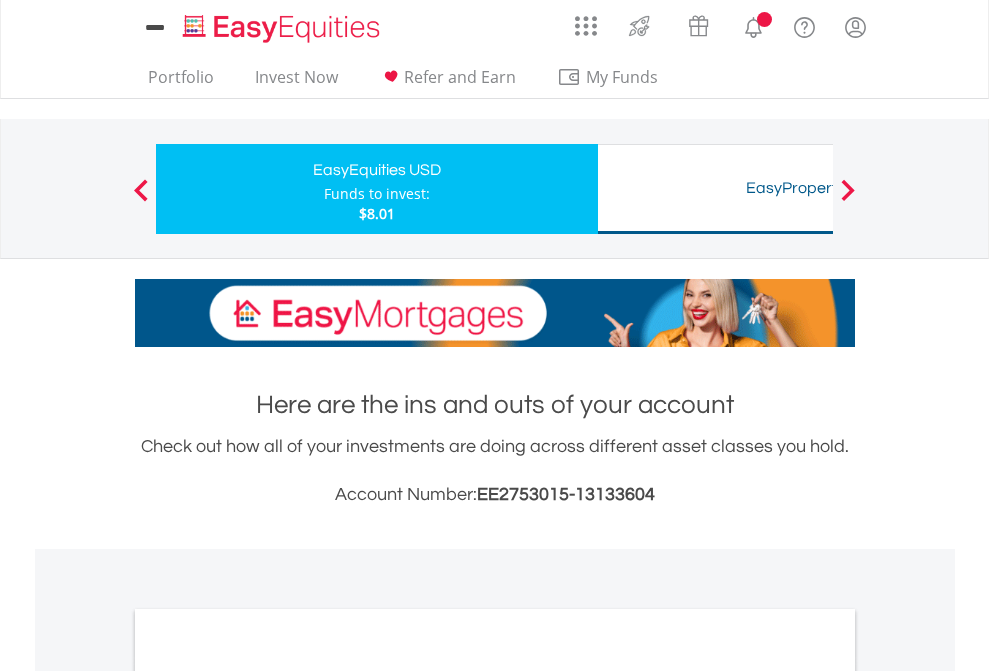 scroll, scrollTop: 0, scrollLeft: 0, axis: both 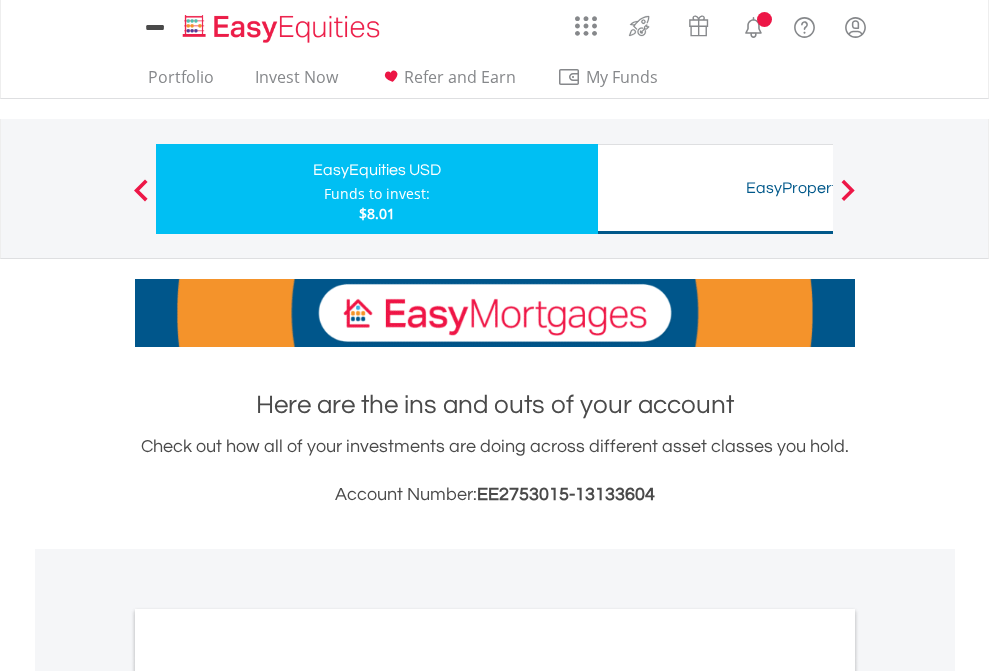 click on "All Holdings" at bounding box center [268, 1096] 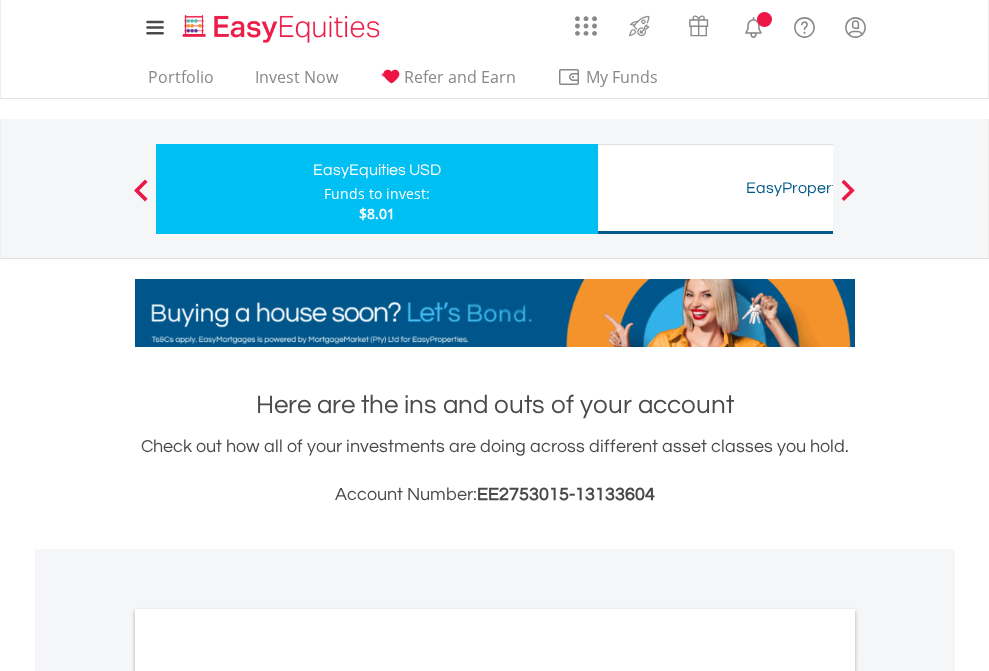 scroll, scrollTop: 1202, scrollLeft: 0, axis: vertical 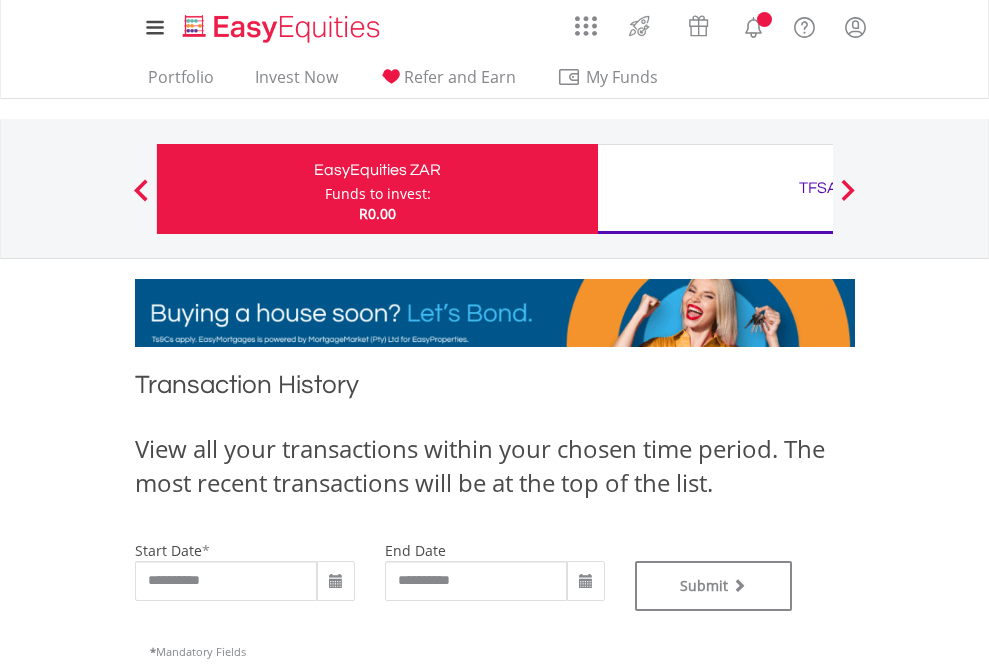 click on "TFSA" at bounding box center (818, 188) 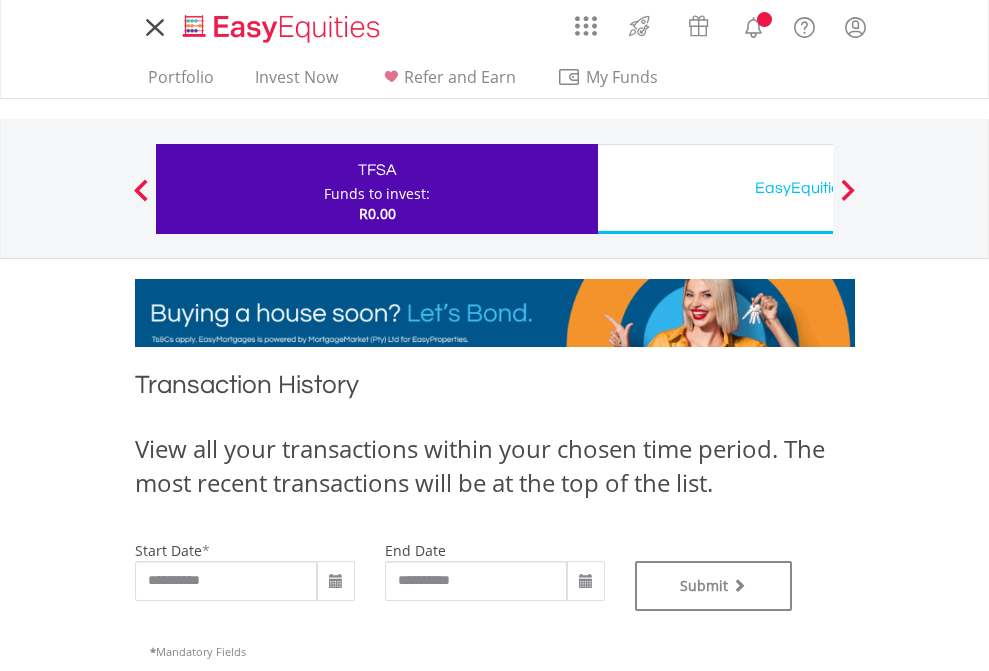 scroll, scrollTop: 0, scrollLeft: 0, axis: both 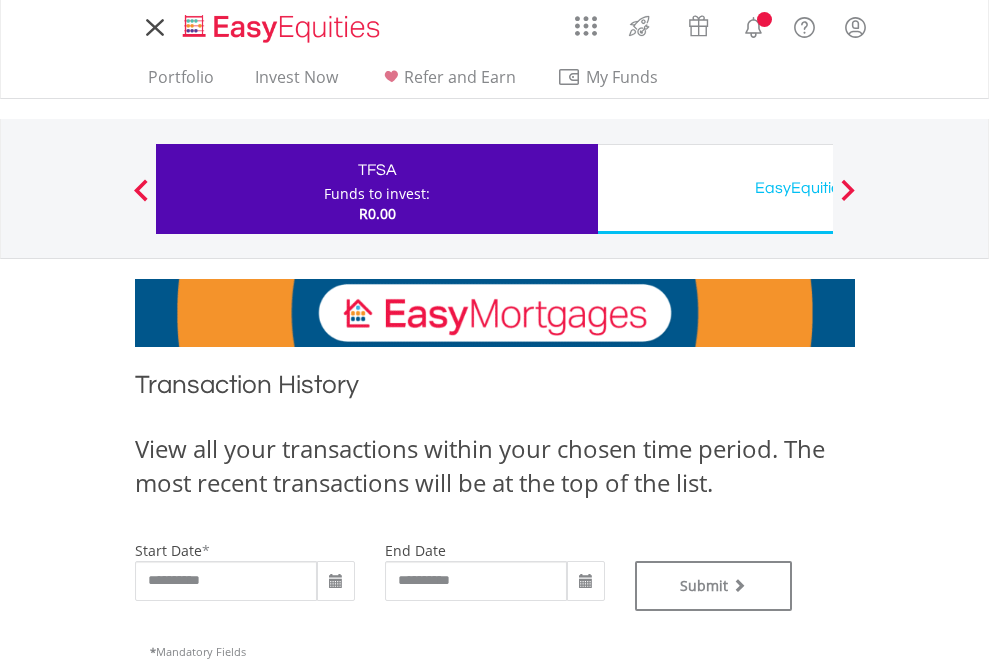 type on "**********" 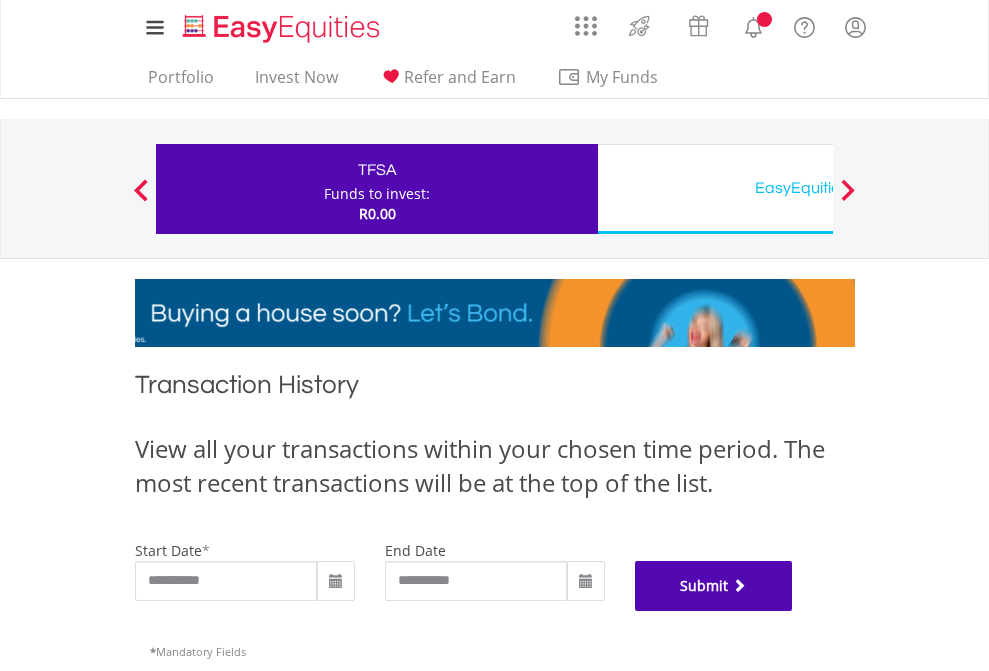 click on "Submit" at bounding box center (714, 586) 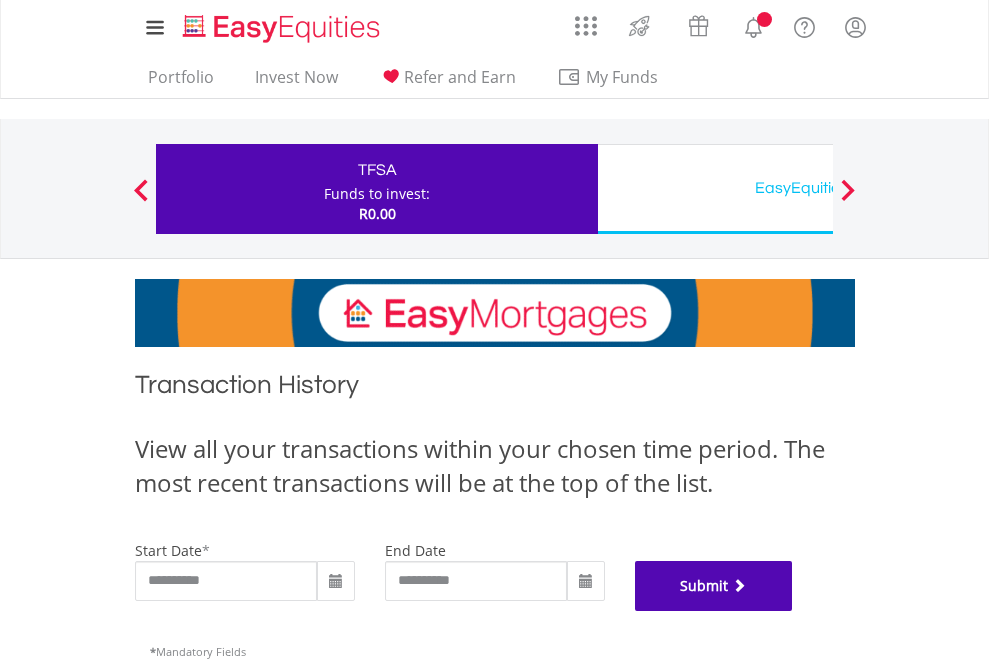 scroll, scrollTop: 811, scrollLeft: 0, axis: vertical 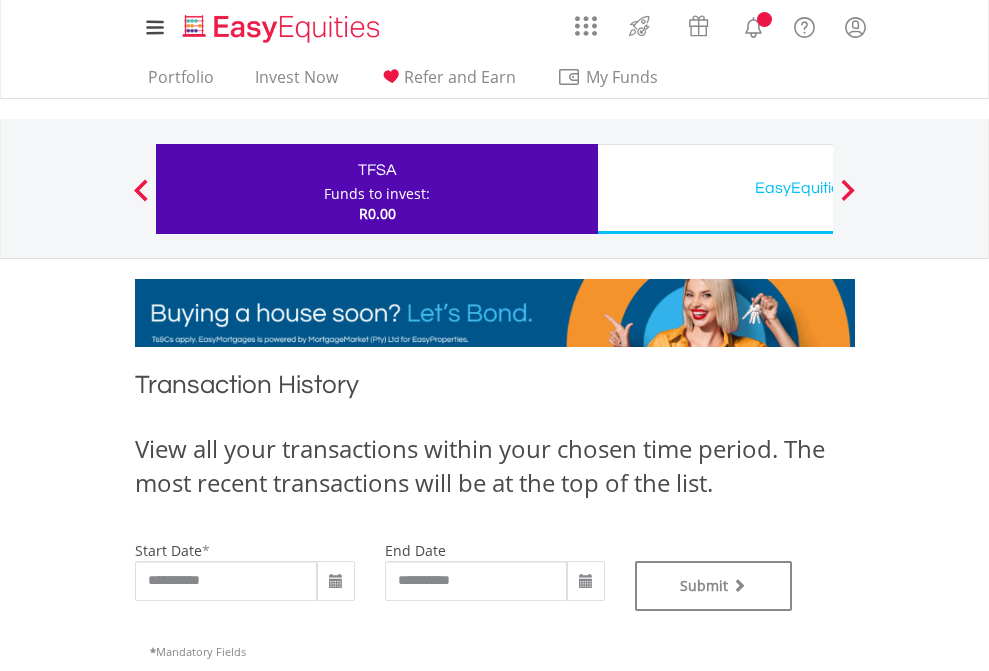 click on "EasyEquities USD" at bounding box center (818, 188) 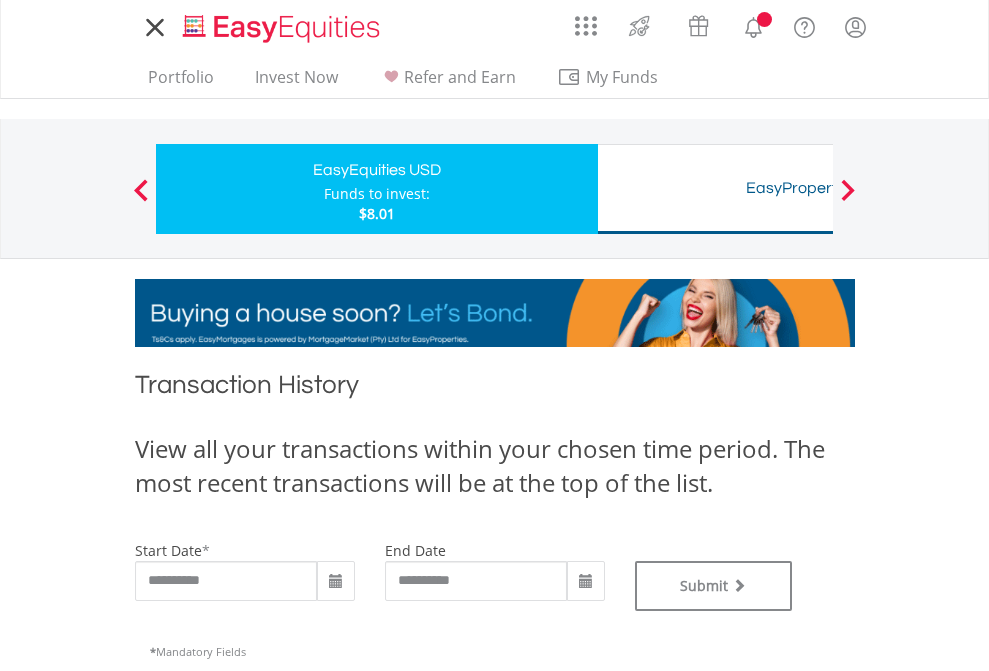 scroll, scrollTop: 0, scrollLeft: 0, axis: both 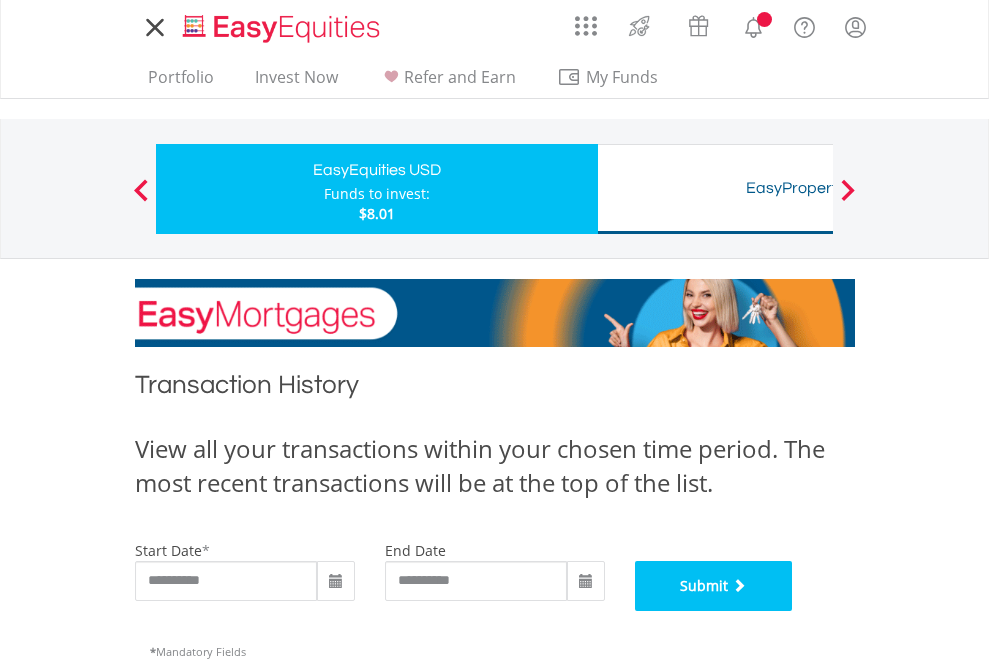click on "Submit" at bounding box center [714, 586] 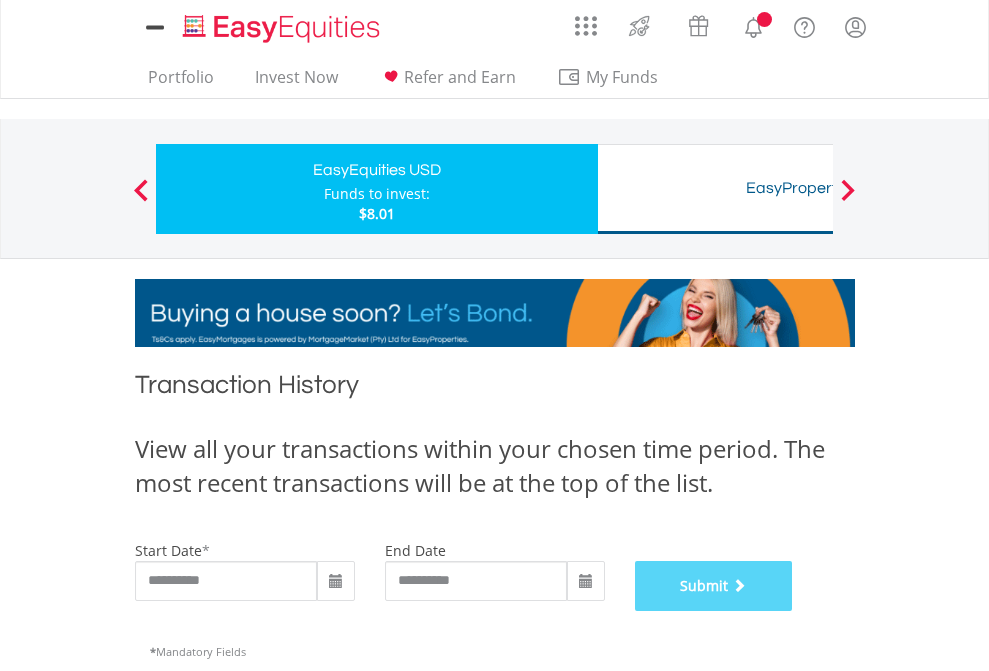 scroll, scrollTop: 811, scrollLeft: 0, axis: vertical 